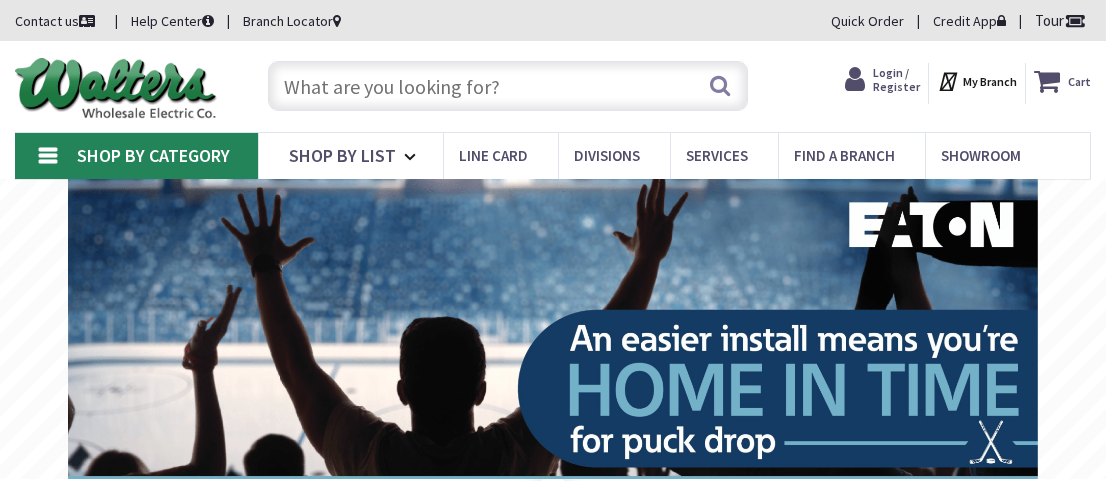 scroll, scrollTop: 0, scrollLeft: 0, axis: both 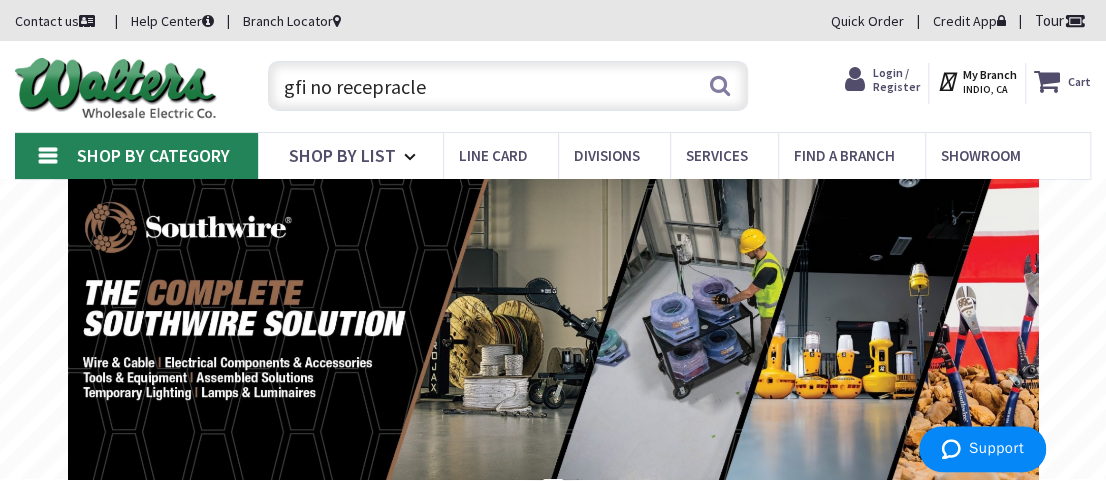 click on "gfi no recepracle" at bounding box center (508, 86) 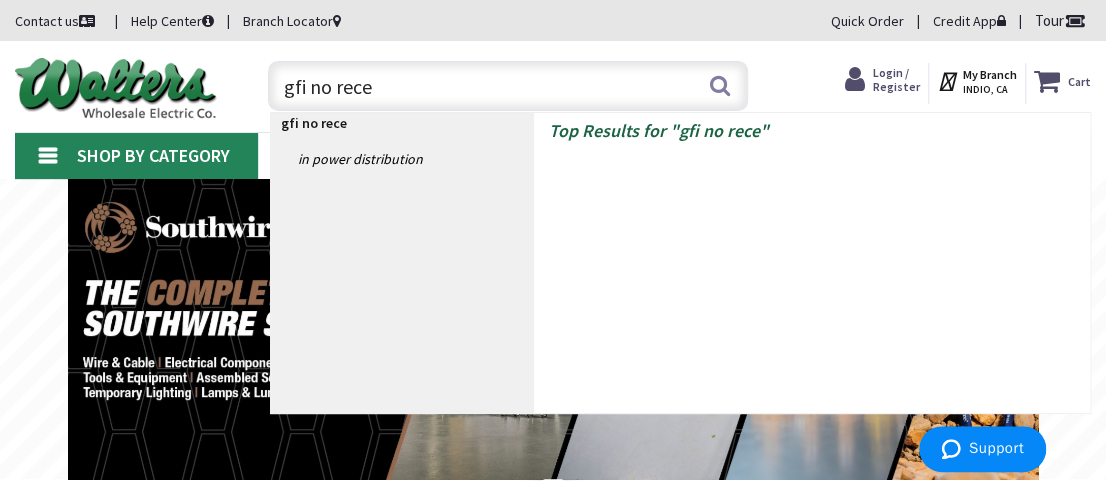 type on "gfi no recet" 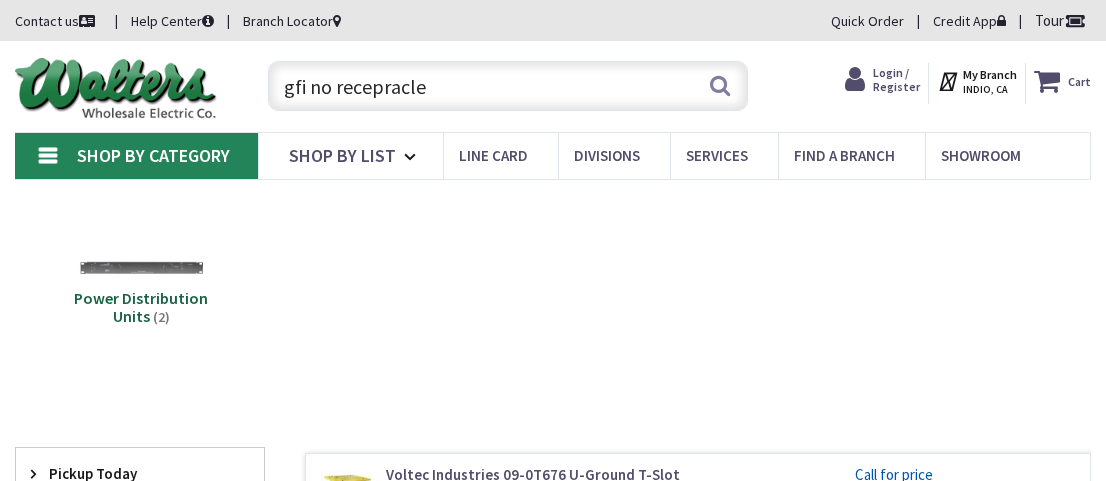 scroll, scrollTop: 0, scrollLeft: 0, axis: both 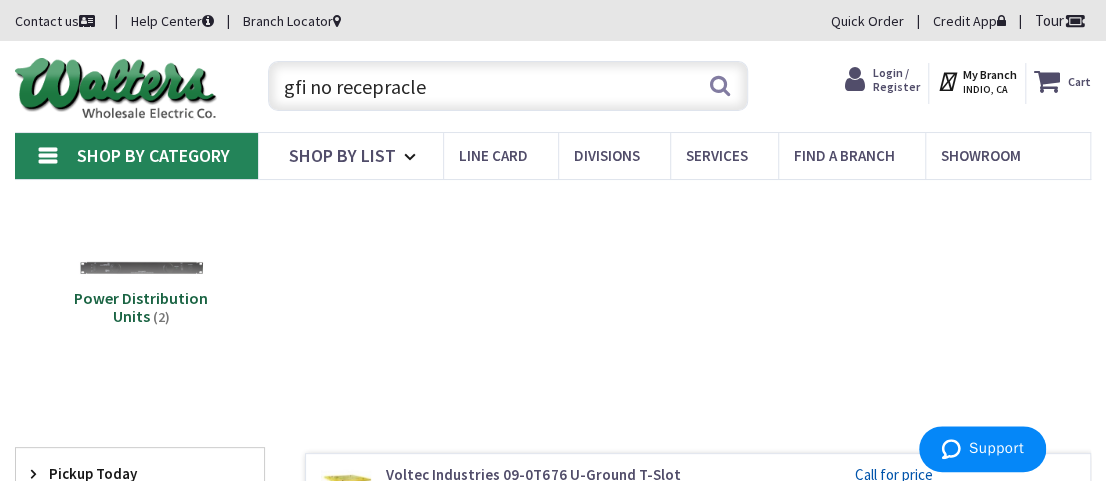 click on "gfi no recepracle" at bounding box center (508, 86) 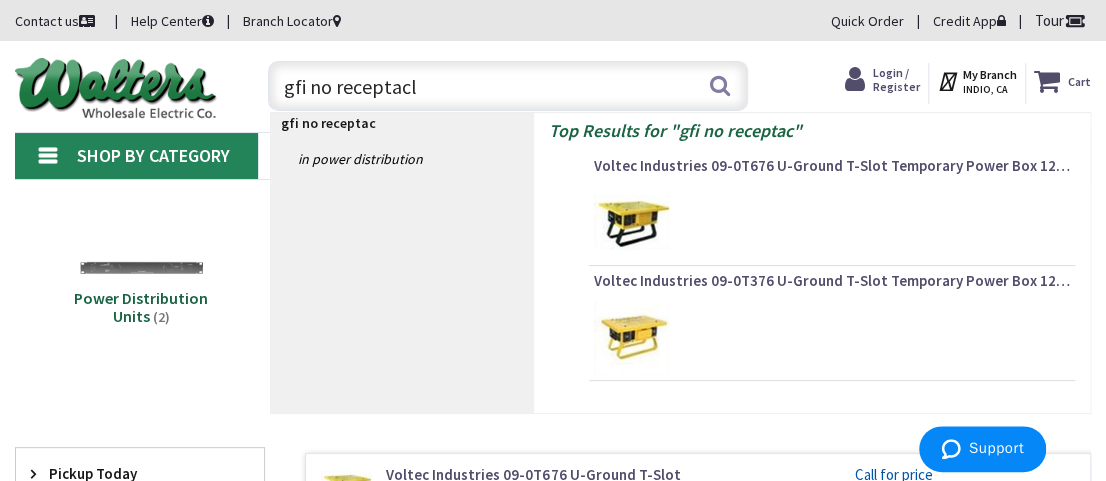 type on "gfi no receptacle" 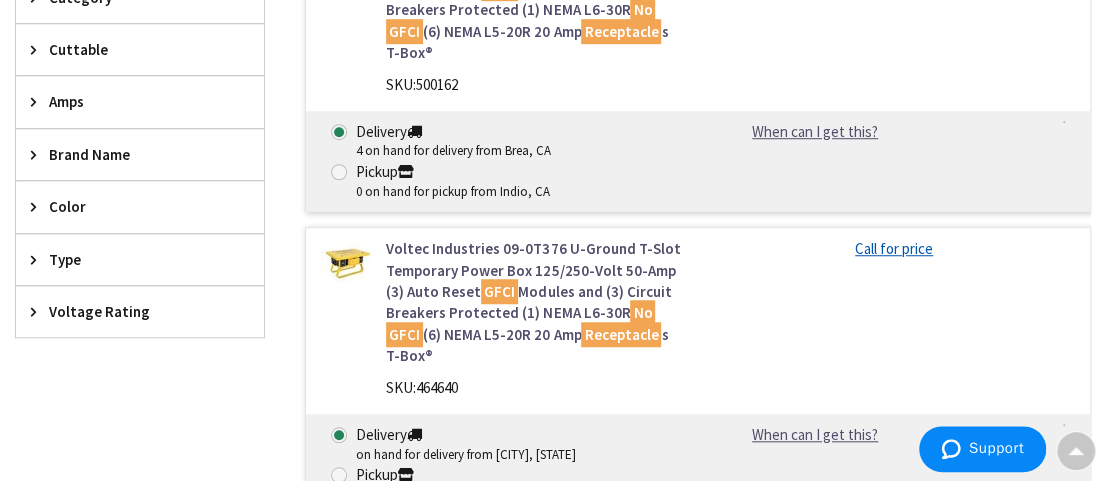 scroll, scrollTop: 723, scrollLeft: 0, axis: vertical 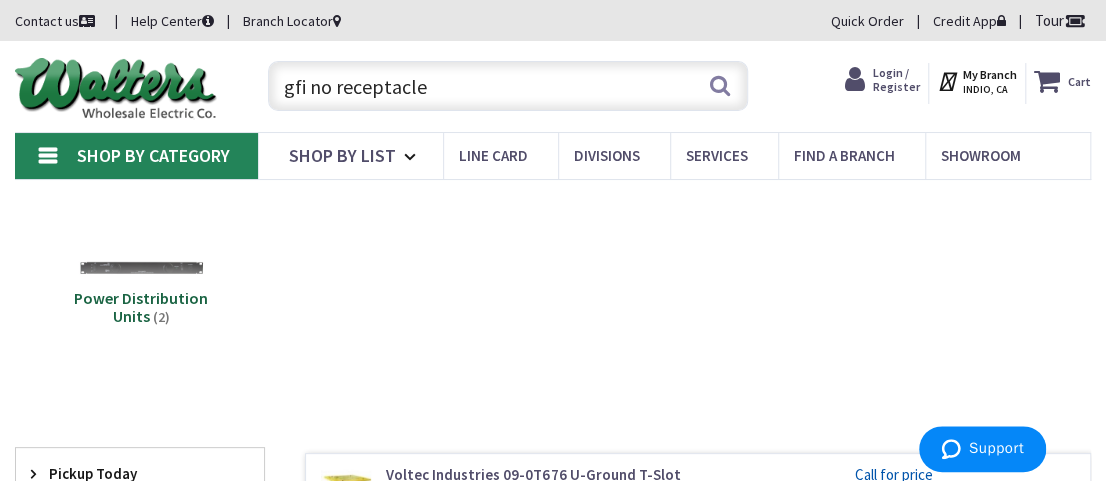 click on "gfi no receptacle" at bounding box center (508, 86) 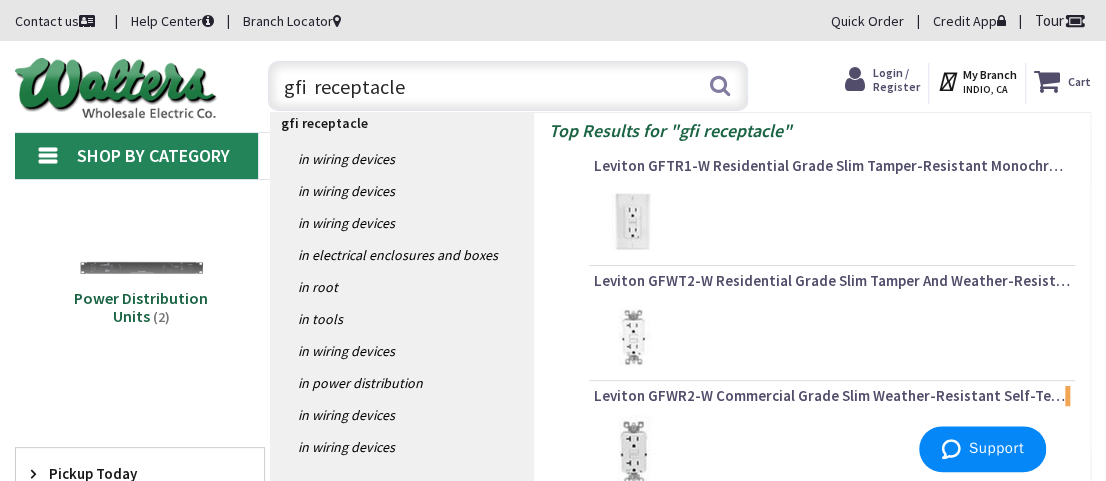 click on "gfi  receptacle" at bounding box center [508, 86] 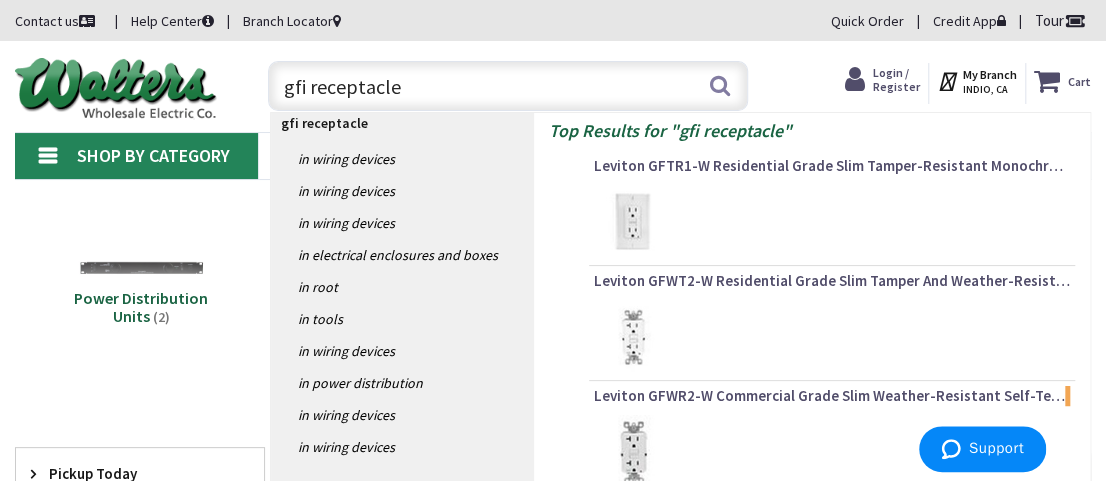 click on "gfi receptacle" at bounding box center (508, 86) 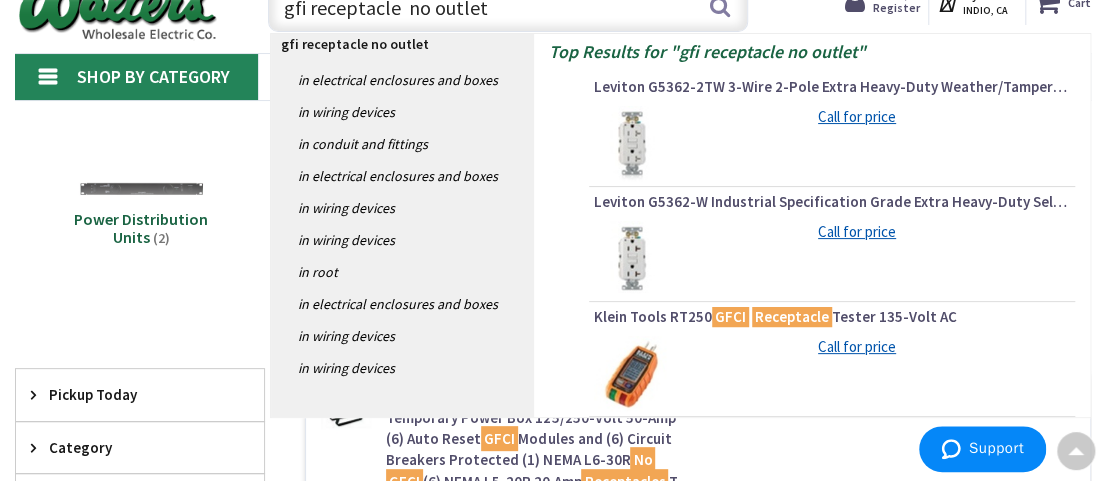 scroll, scrollTop: 0, scrollLeft: 0, axis: both 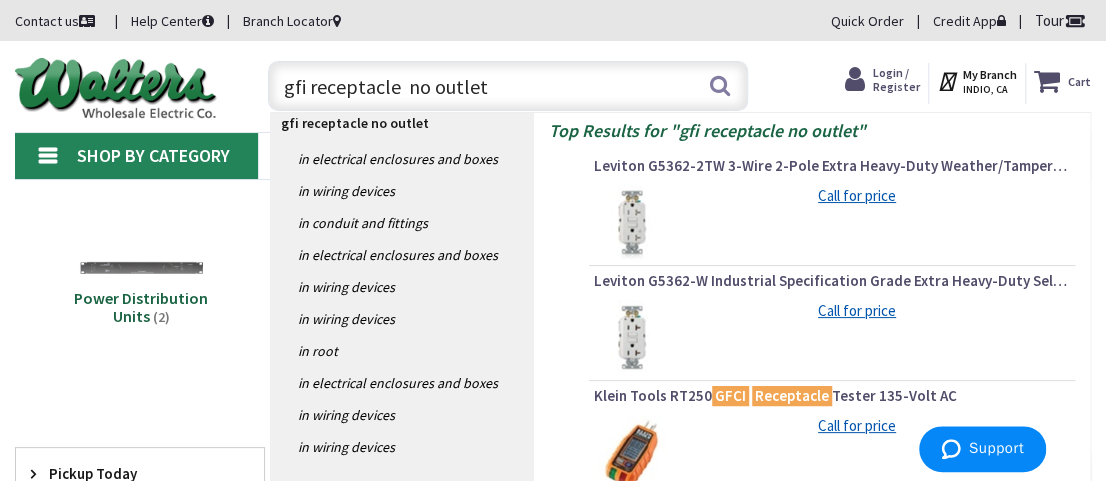 click on "Toggle Nav
gfi receptacle  no outlet
gfi receptacle  no outlet
Search
Cart
My Cart
Close" at bounding box center [553, 86] 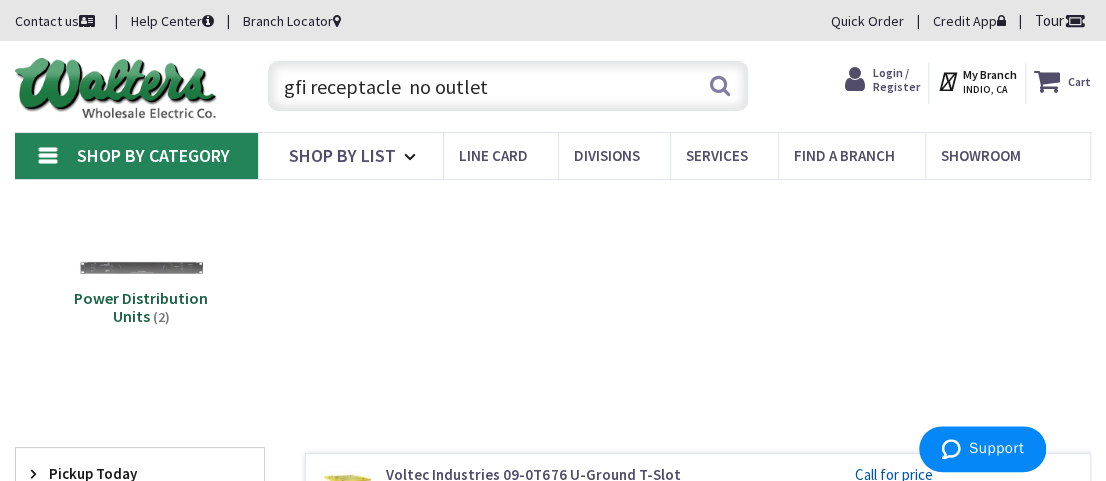 click on "gfi receptacle  no outlet" at bounding box center [508, 86] 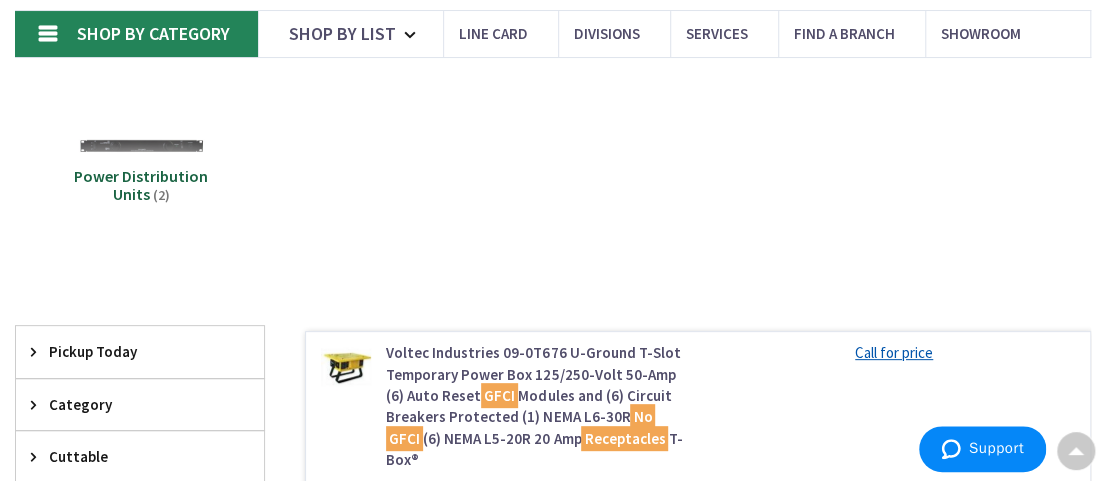 scroll, scrollTop: 0, scrollLeft: 0, axis: both 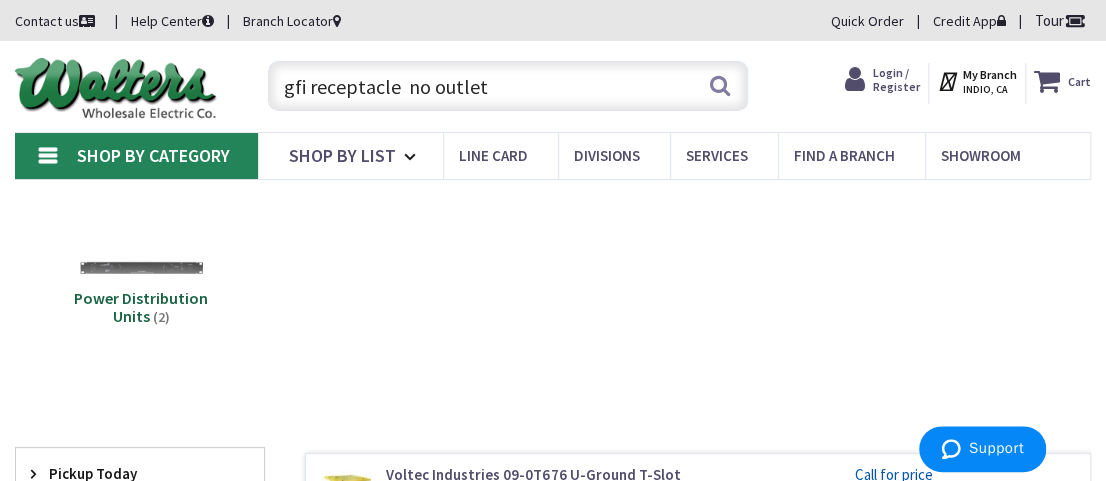 click on "gfi receptacle  no outlet" at bounding box center [508, 86] 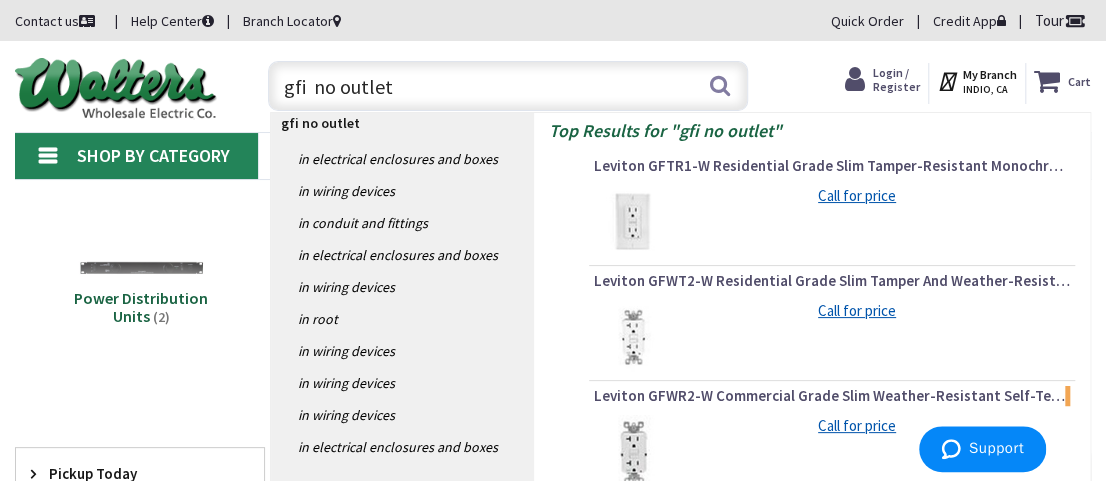 type on "gfi  no outlet" 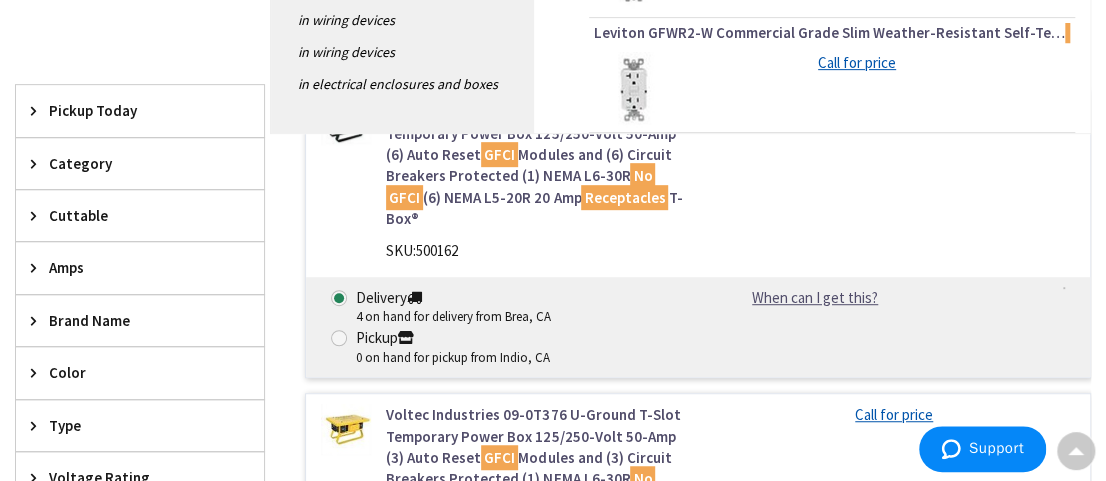 scroll, scrollTop: 0, scrollLeft: 0, axis: both 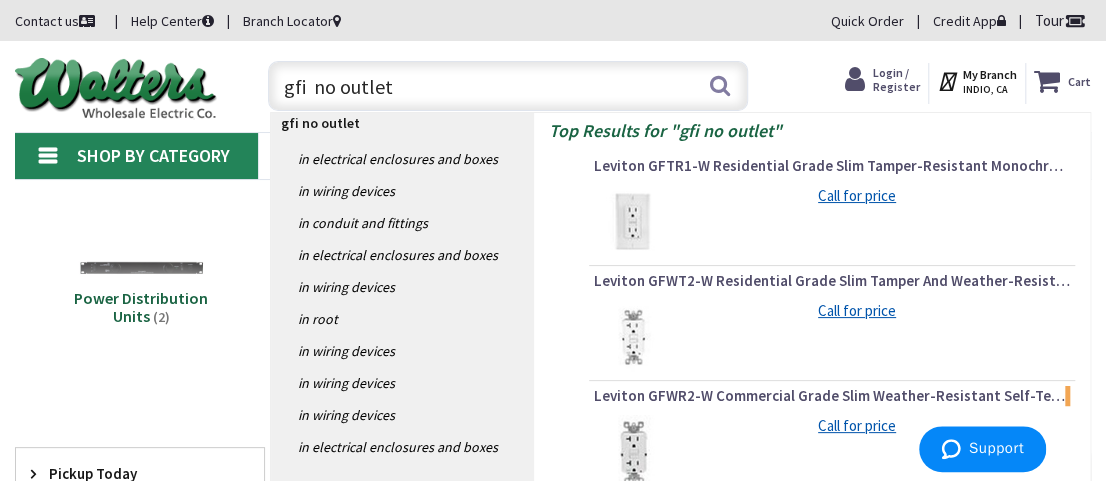 click on "gfi  no outlet" at bounding box center (508, 86) 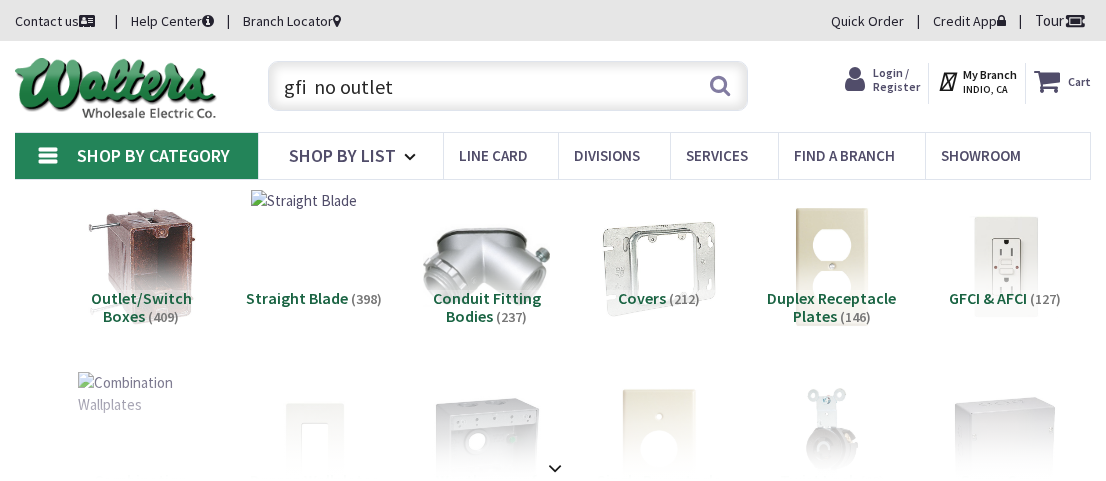 scroll, scrollTop: 0, scrollLeft: 0, axis: both 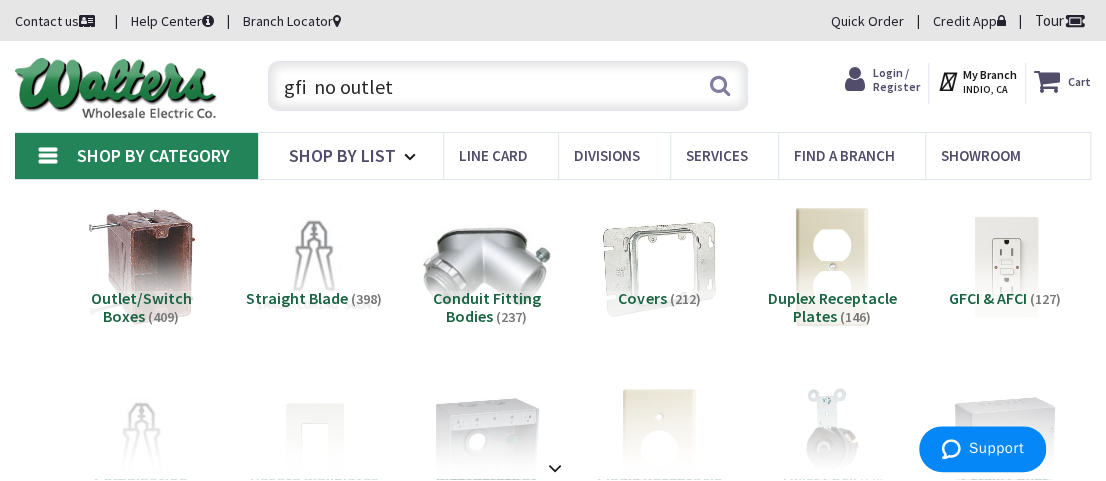 click on "gfi  no outlet" at bounding box center (508, 86) 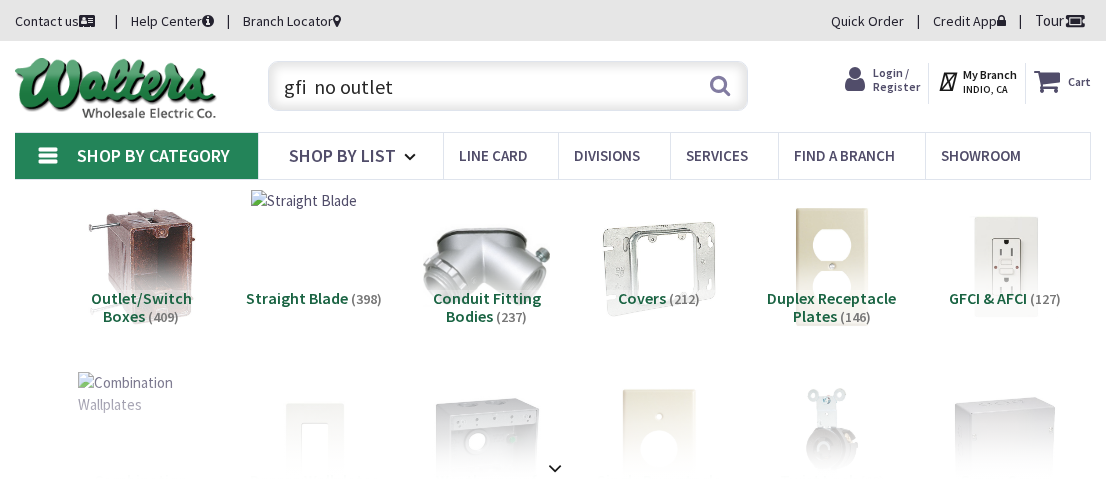 scroll, scrollTop: 0, scrollLeft: 0, axis: both 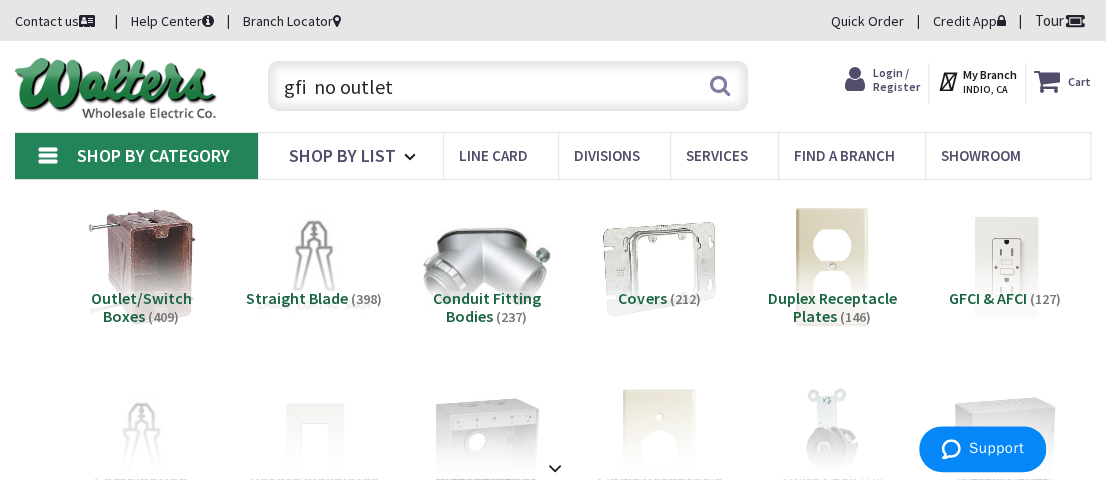 drag, startPoint x: 396, startPoint y: 90, endPoint x: 157, endPoint y: 74, distance: 239.53497 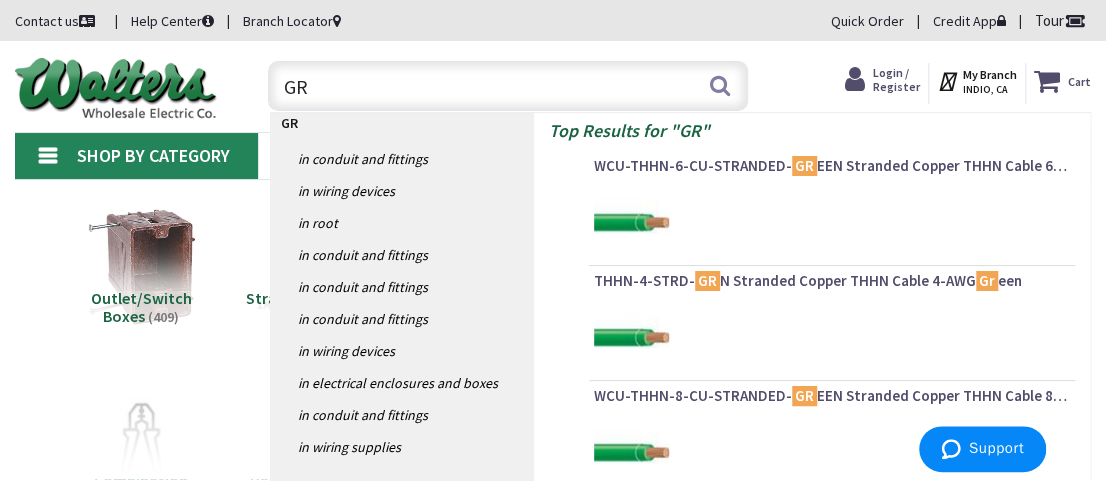 type on "G" 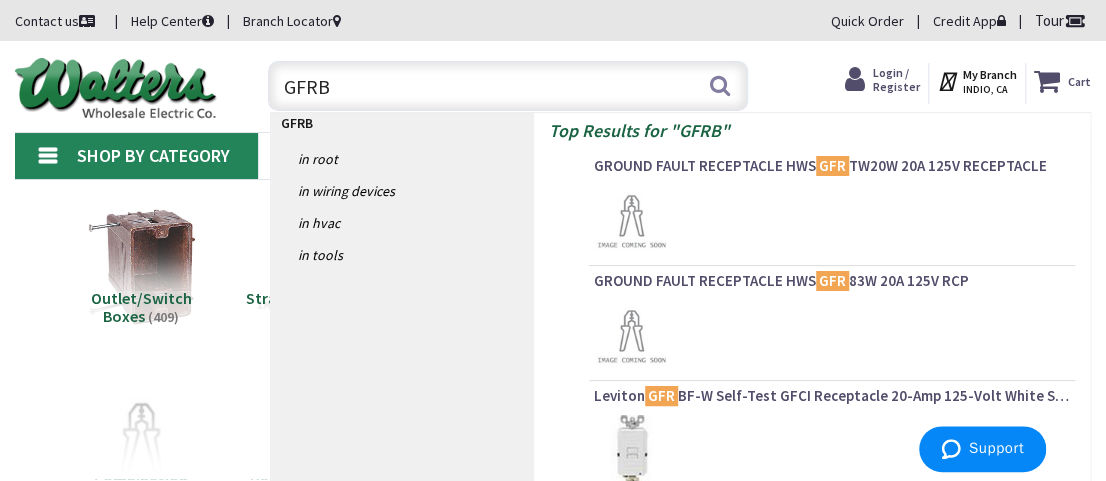type on "GFRBF" 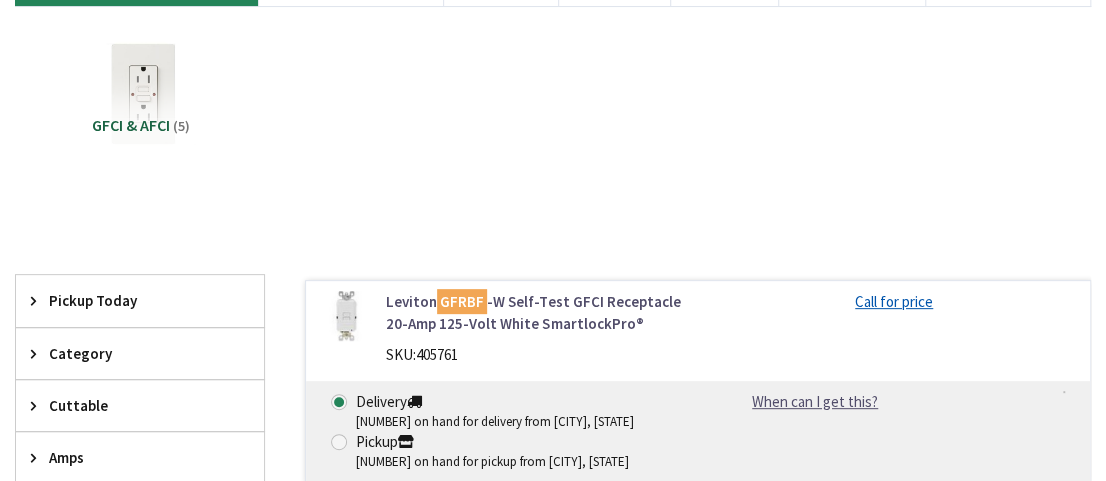 scroll, scrollTop: 0, scrollLeft: 0, axis: both 